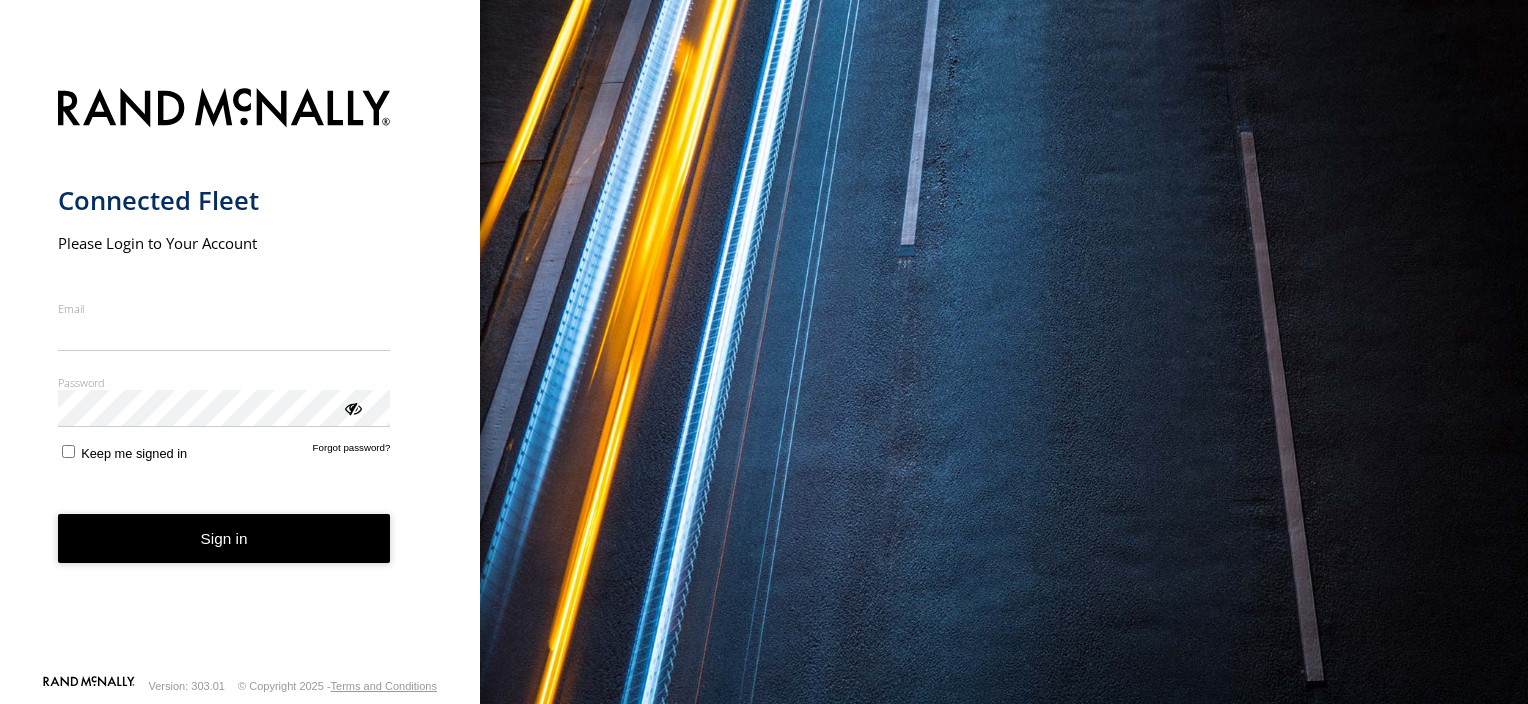scroll, scrollTop: 0, scrollLeft: 0, axis: both 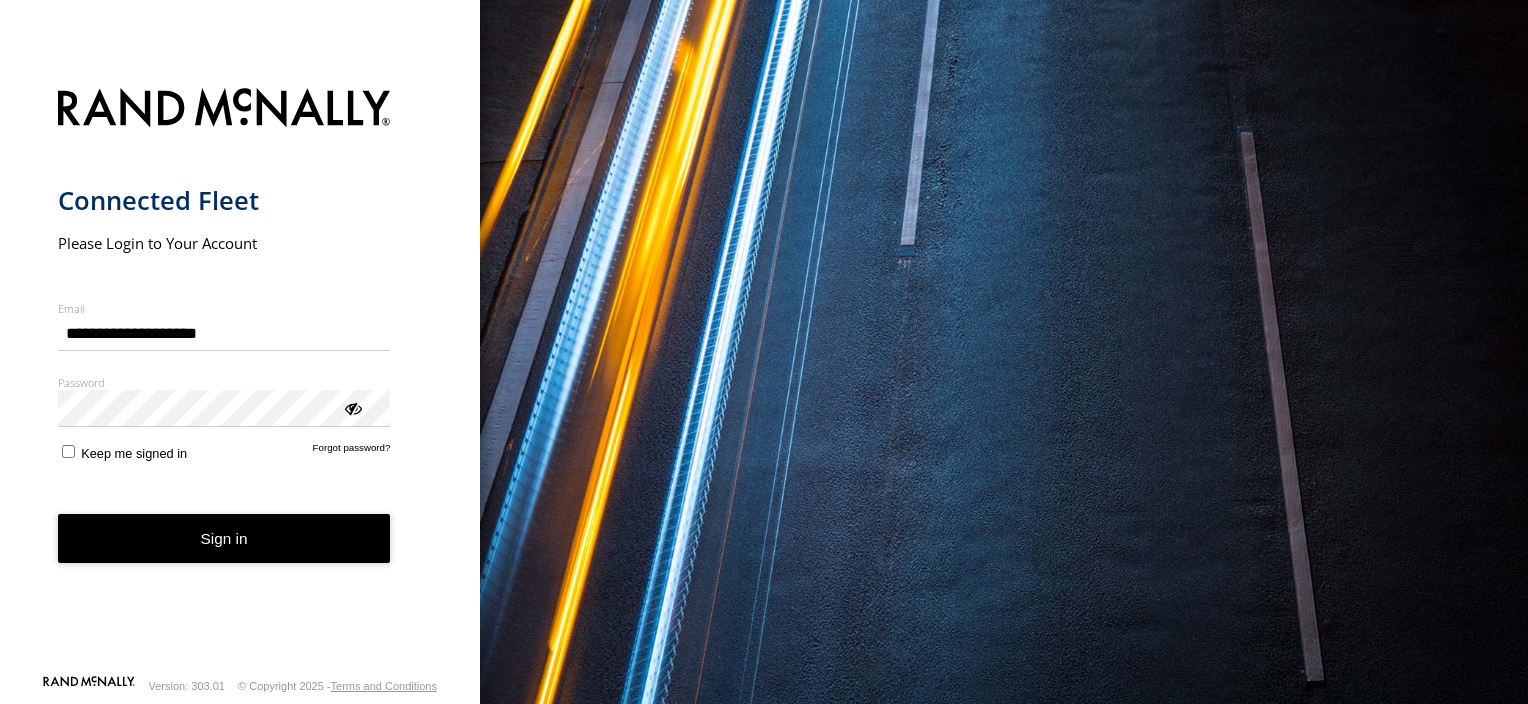 click on "Sign in" at bounding box center [224, 538] 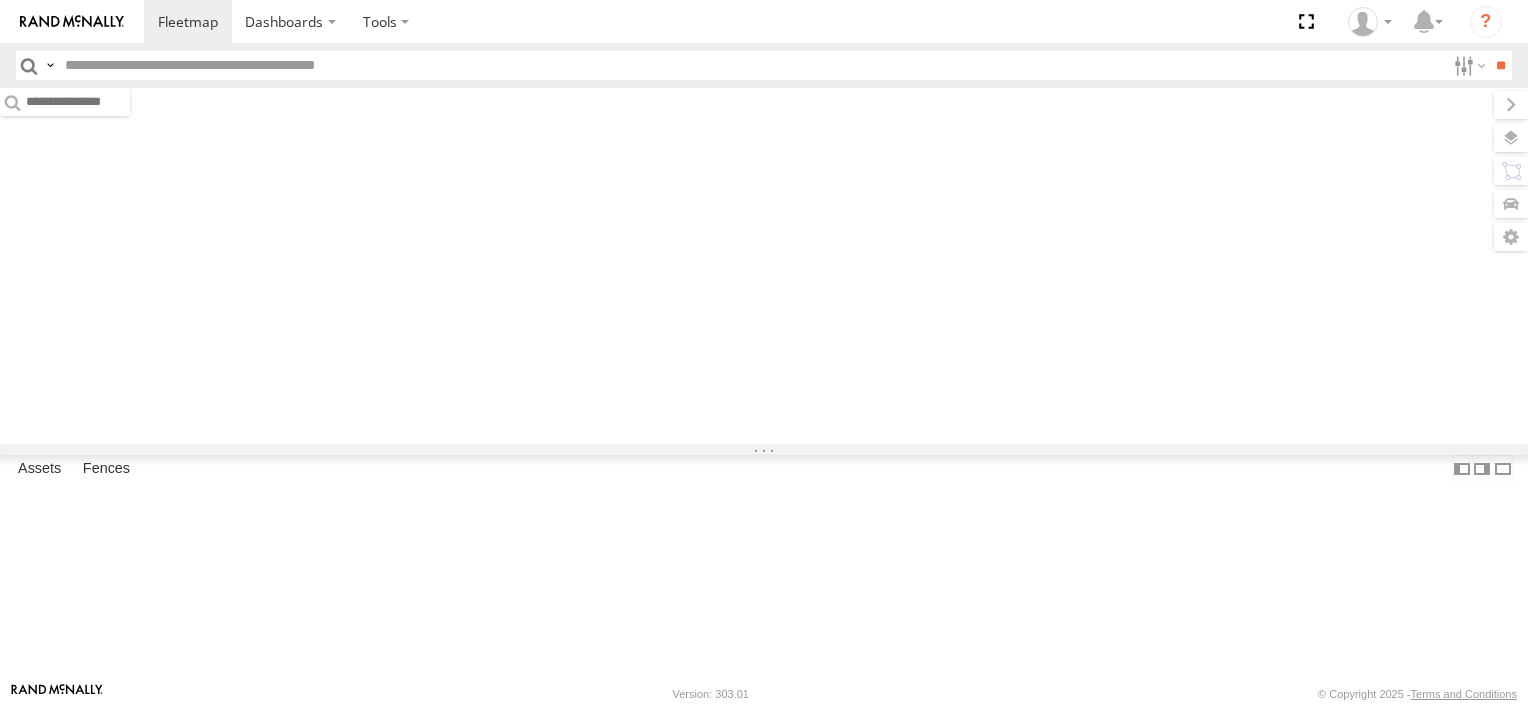 scroll, scrollTop: 0, scrollLeft: 0, axis: both 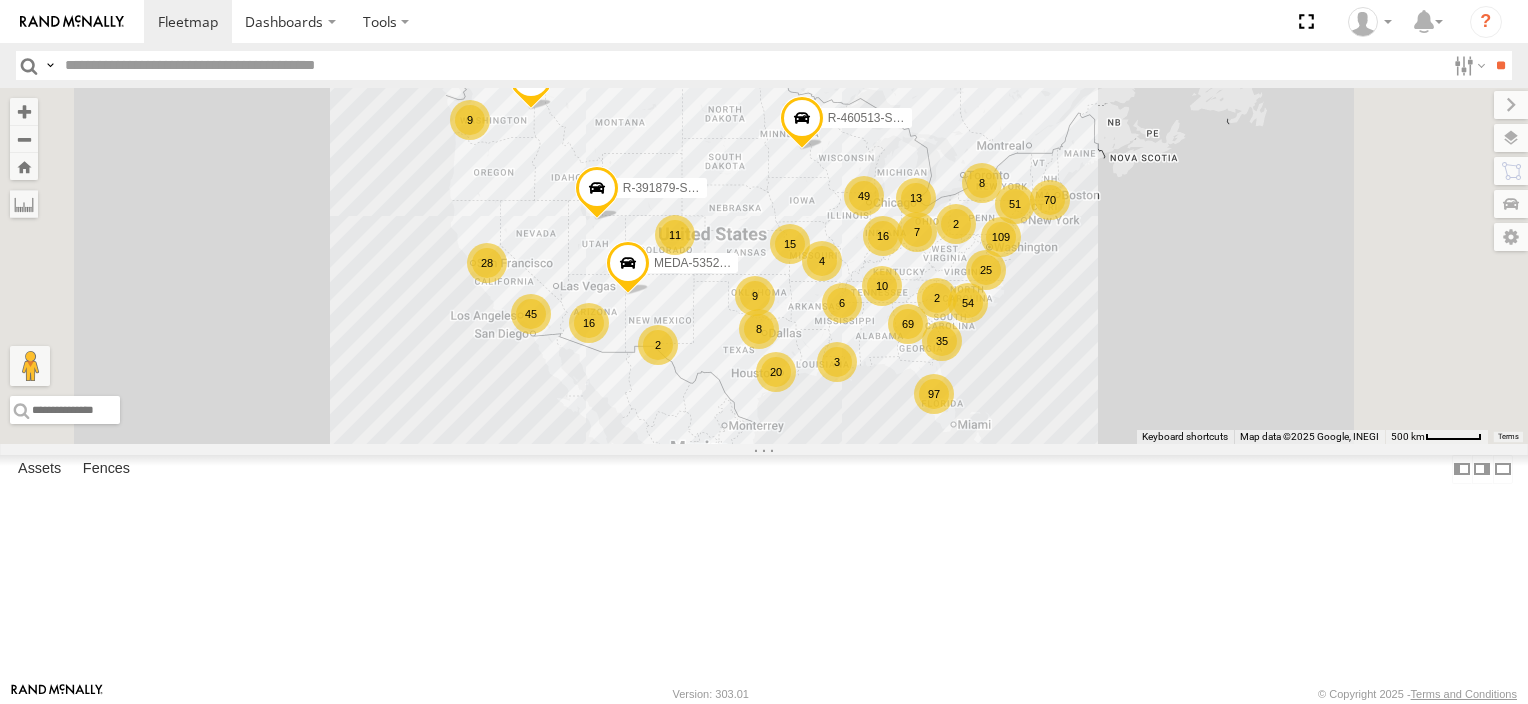 click at bounding box center [751, 65] 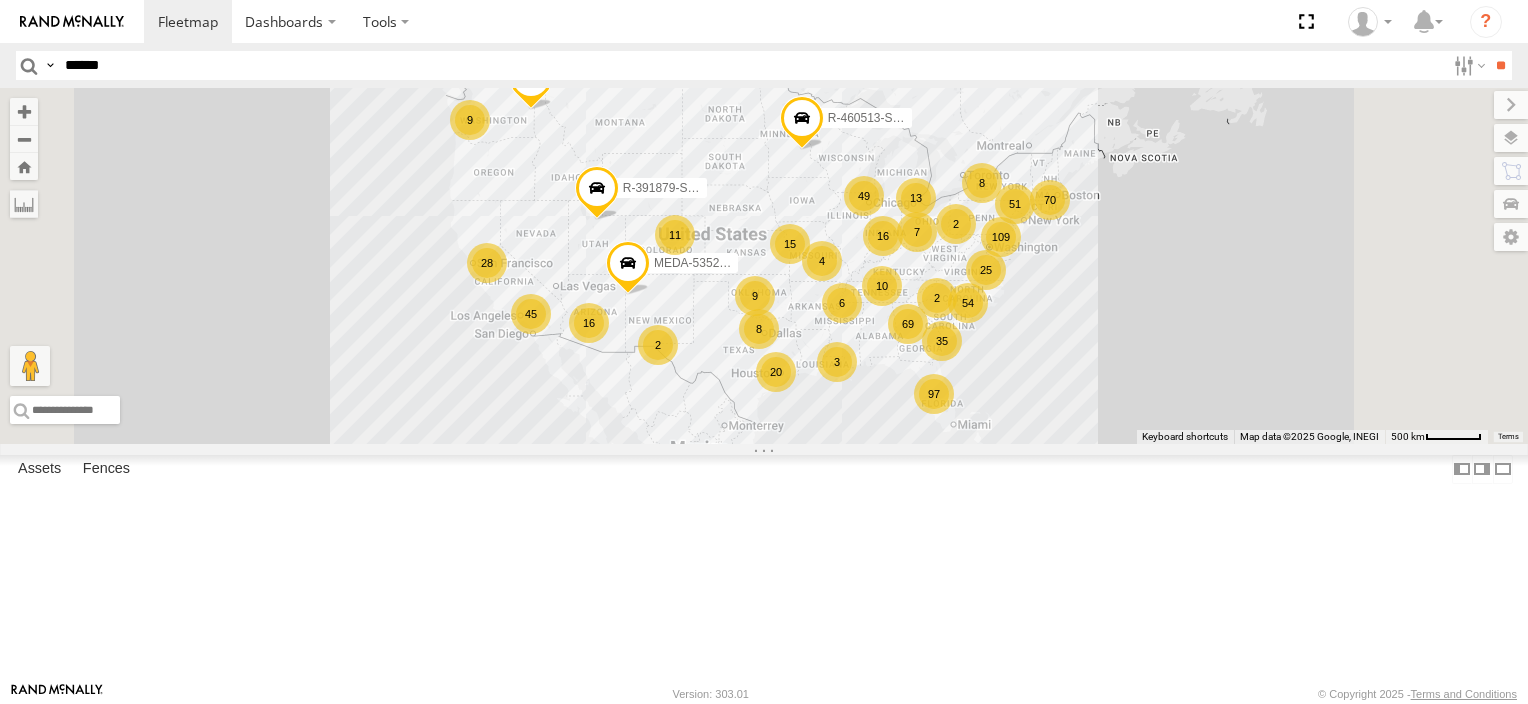 type on "******" 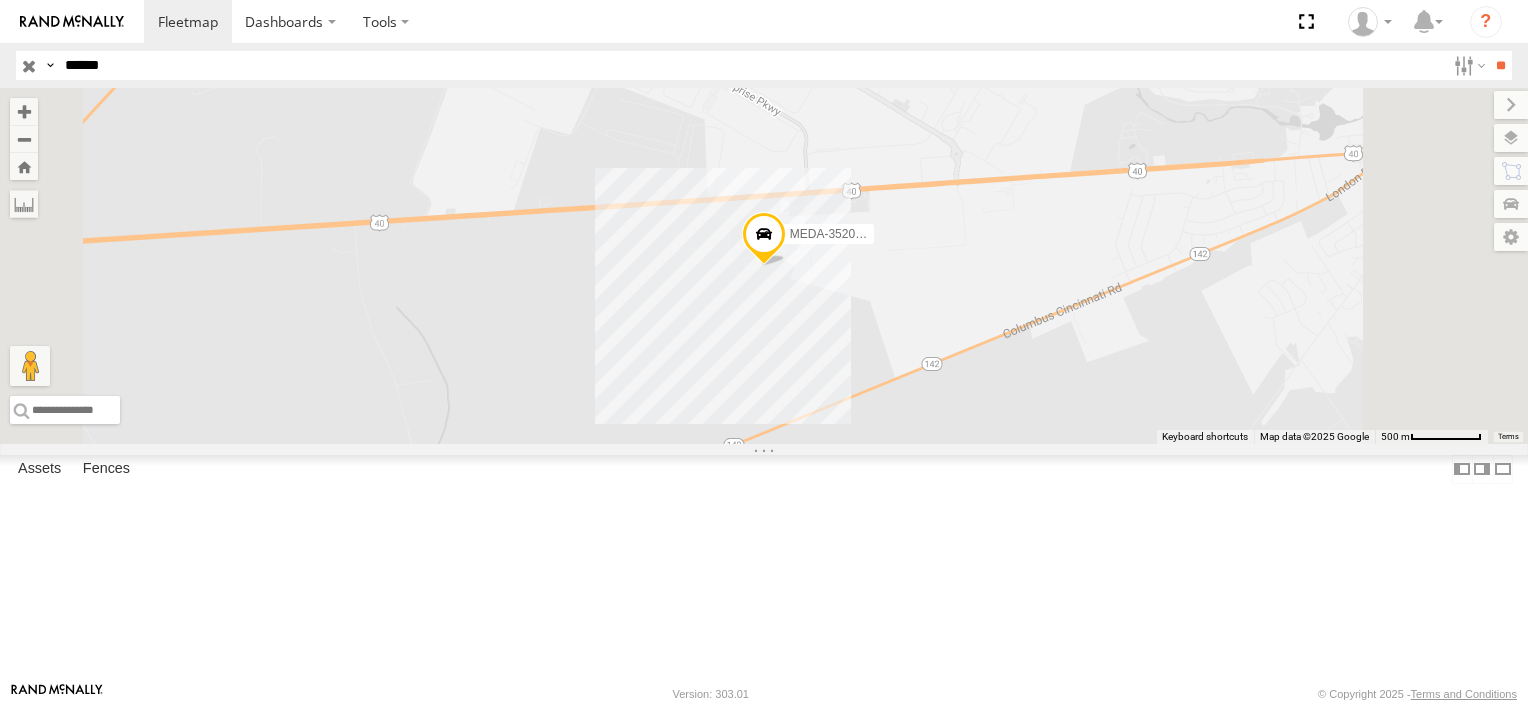 click at bounding box center (0, 0) 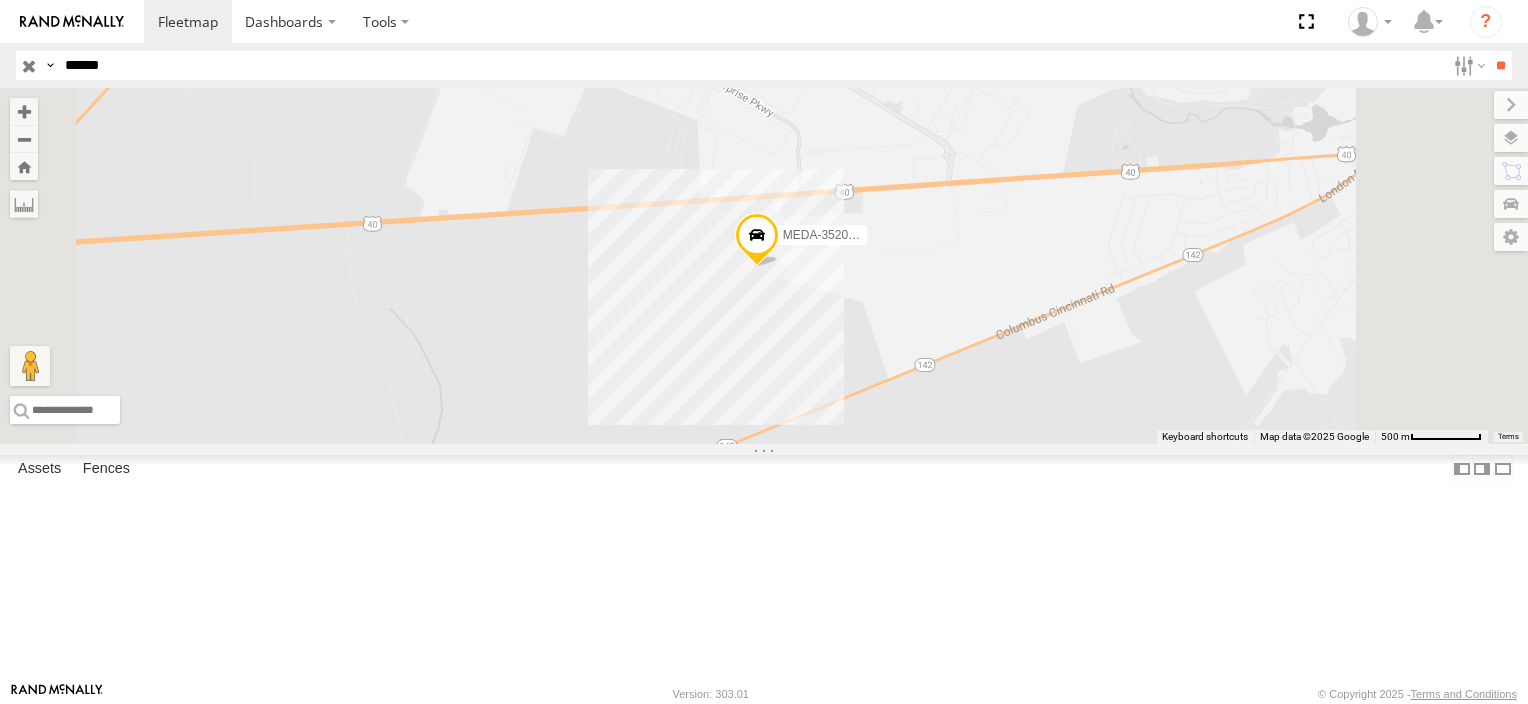 click on "MEDA-352004-Roll" at bounding box center [764, 266] 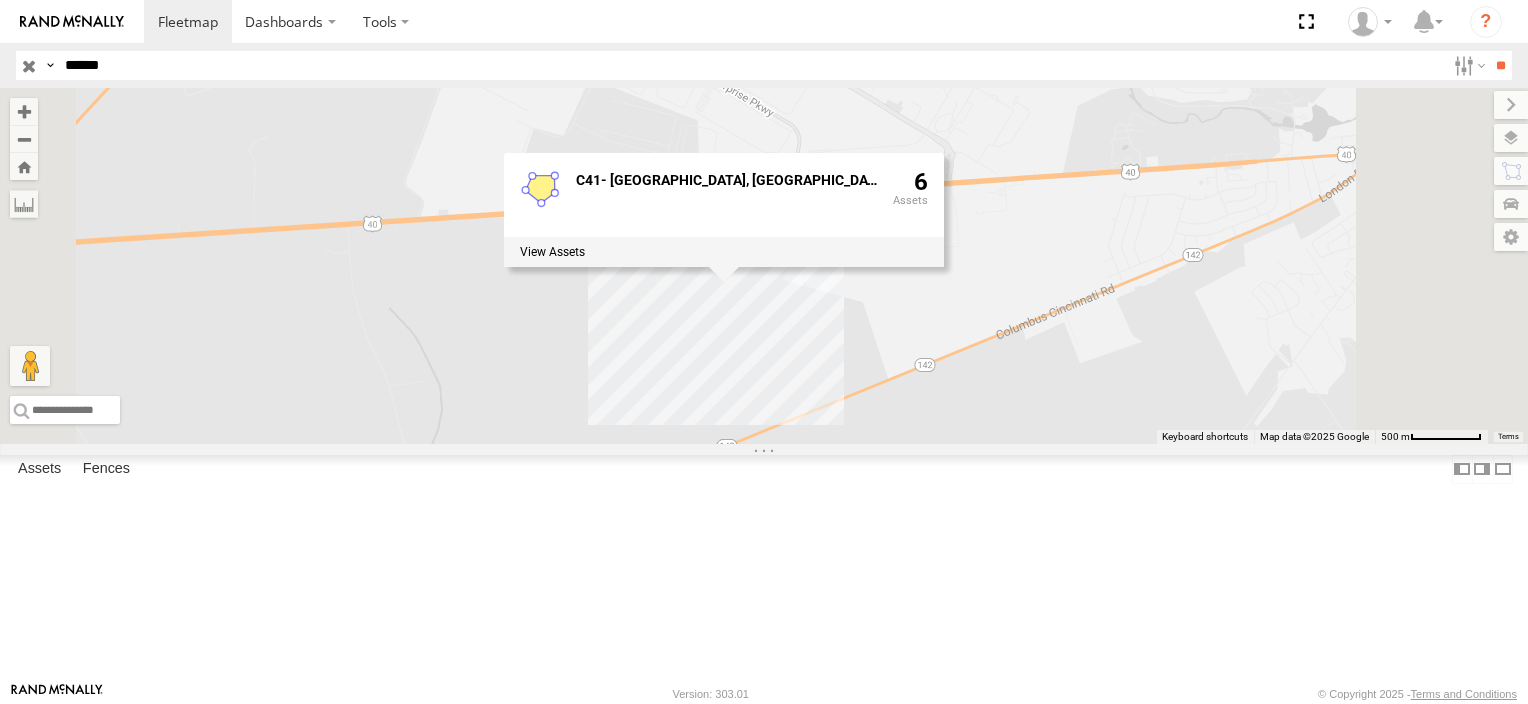 click on "MEDA-352004-Roll C41- West Jefferson, OH 6" at bounding box center (764, 266) 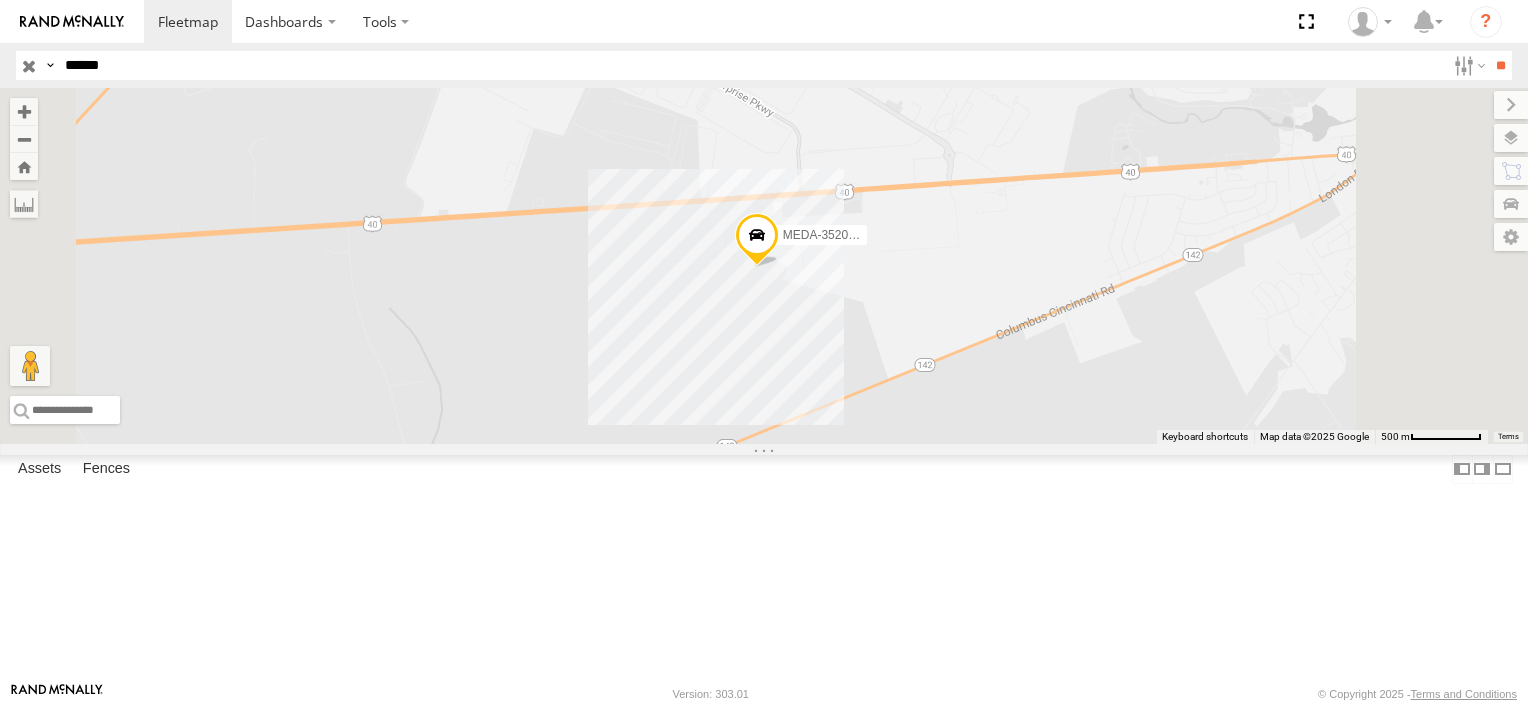drag, startPoint x: 190, startPoint y: 68, endPoint x: 35, endPoint y: 44, distance: 156.84706 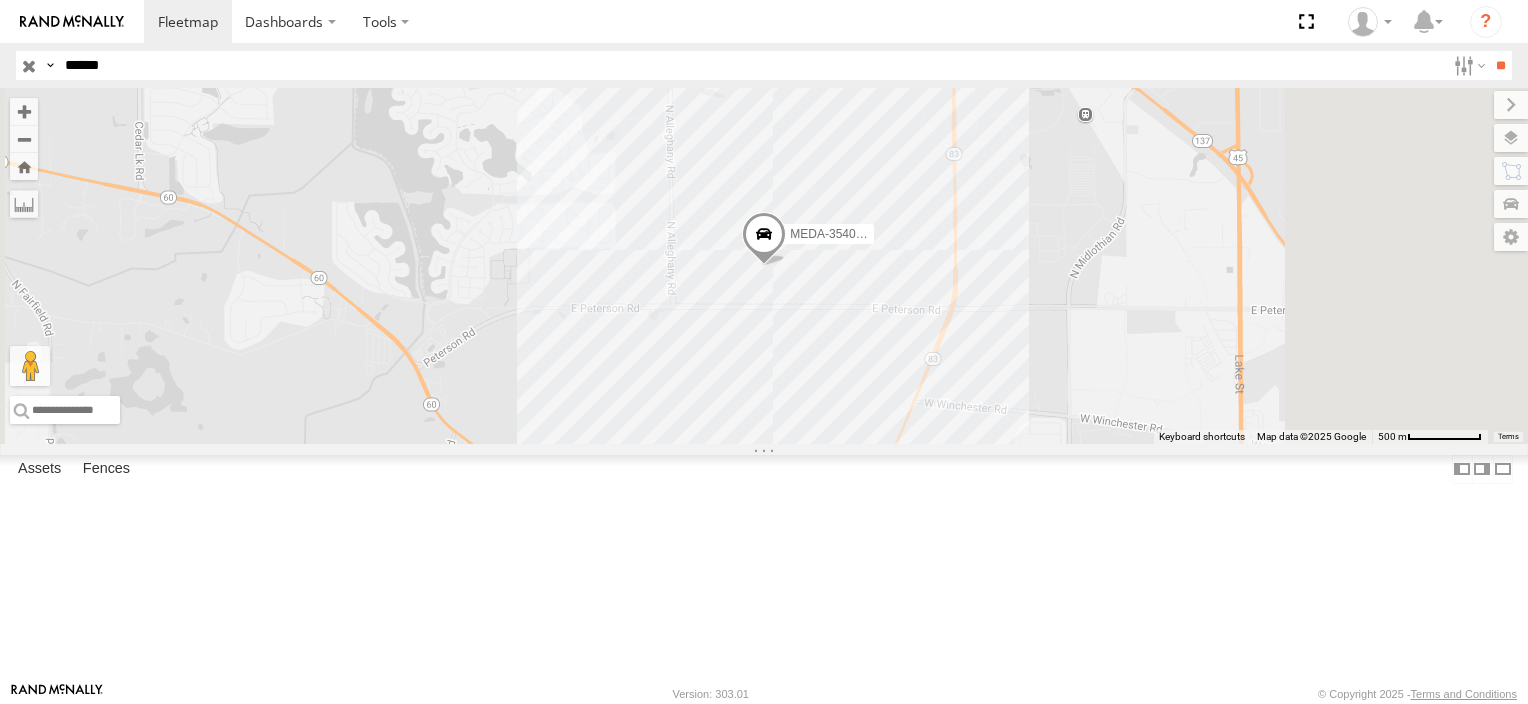 drag, startPoint x: 189, startPoint y: 76, endPoint x: 28, endPoint y: 81, distance: 161.07762 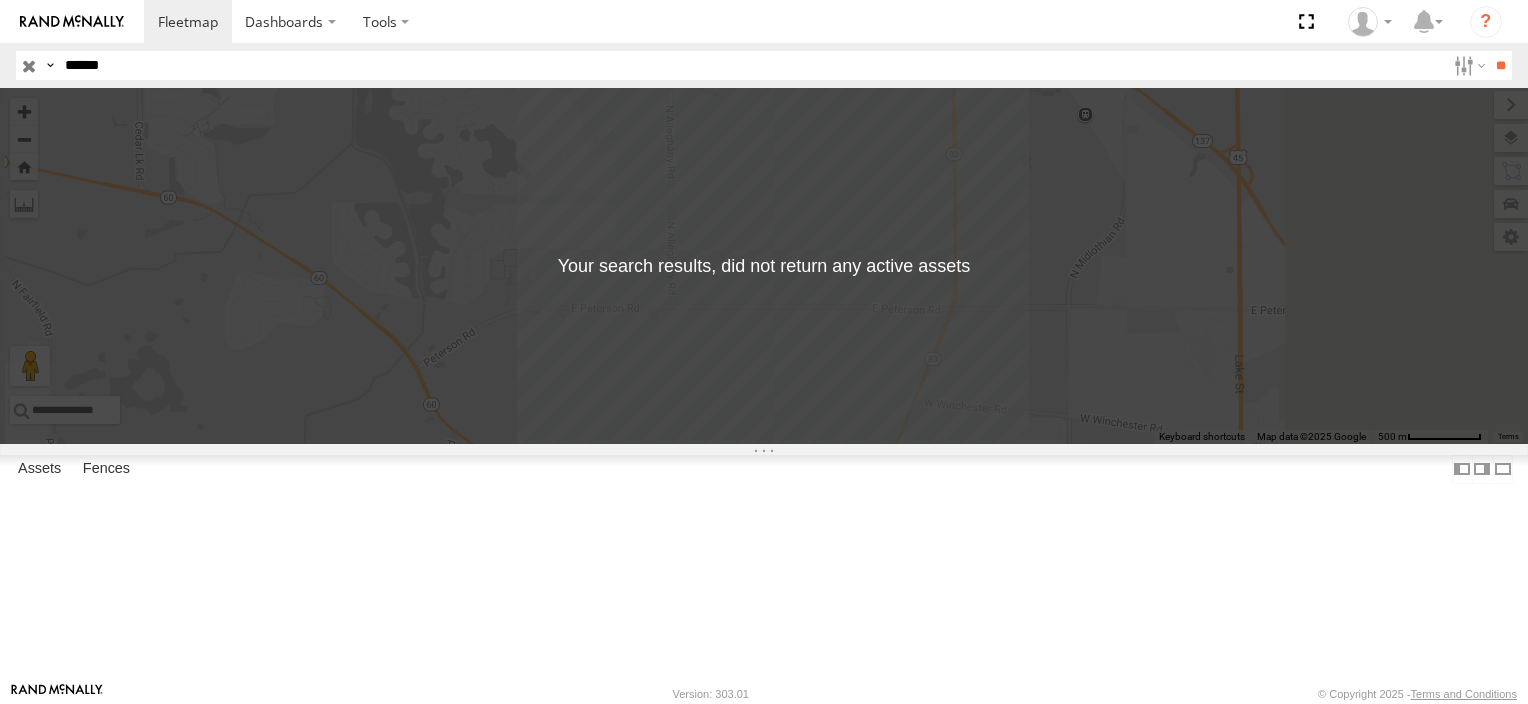 click on "******" at bounding box center (751, 65) 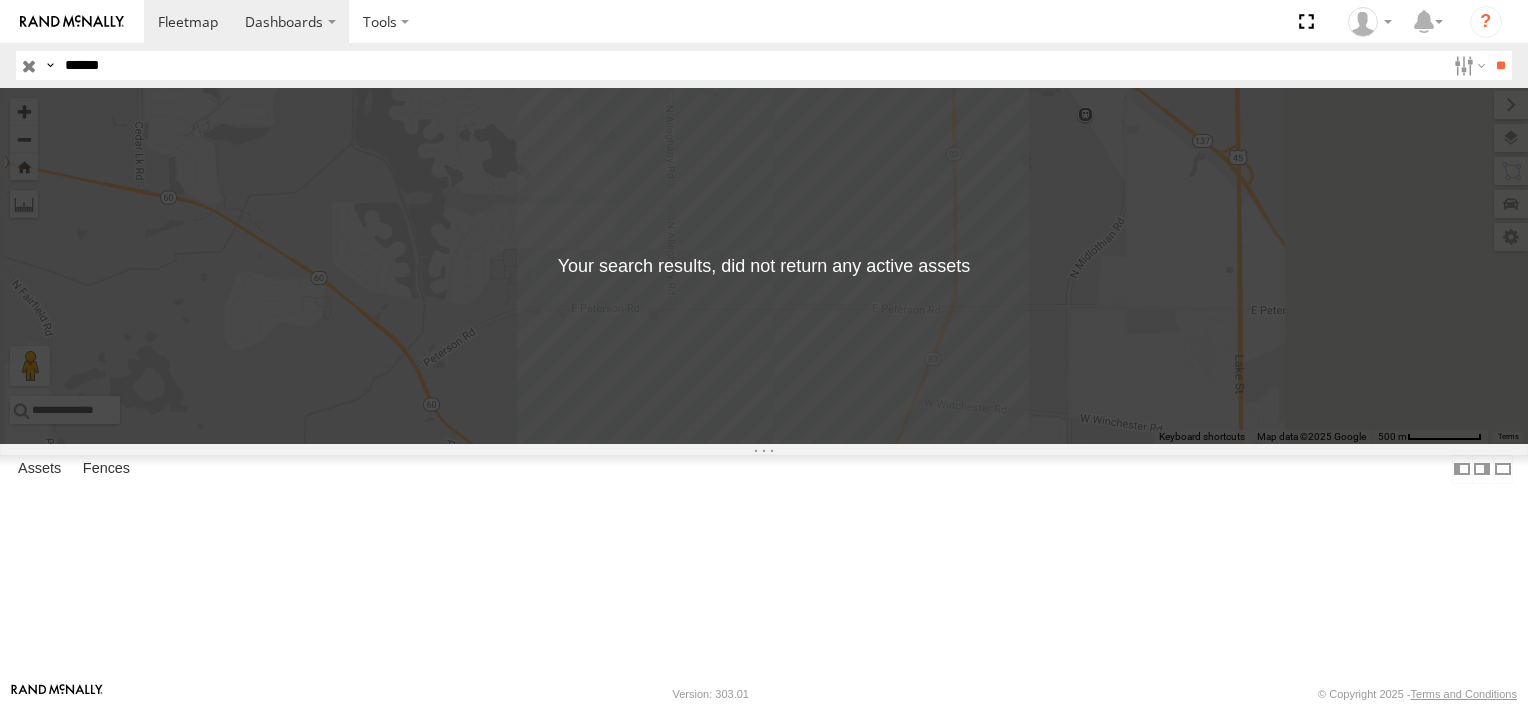 type on "******" 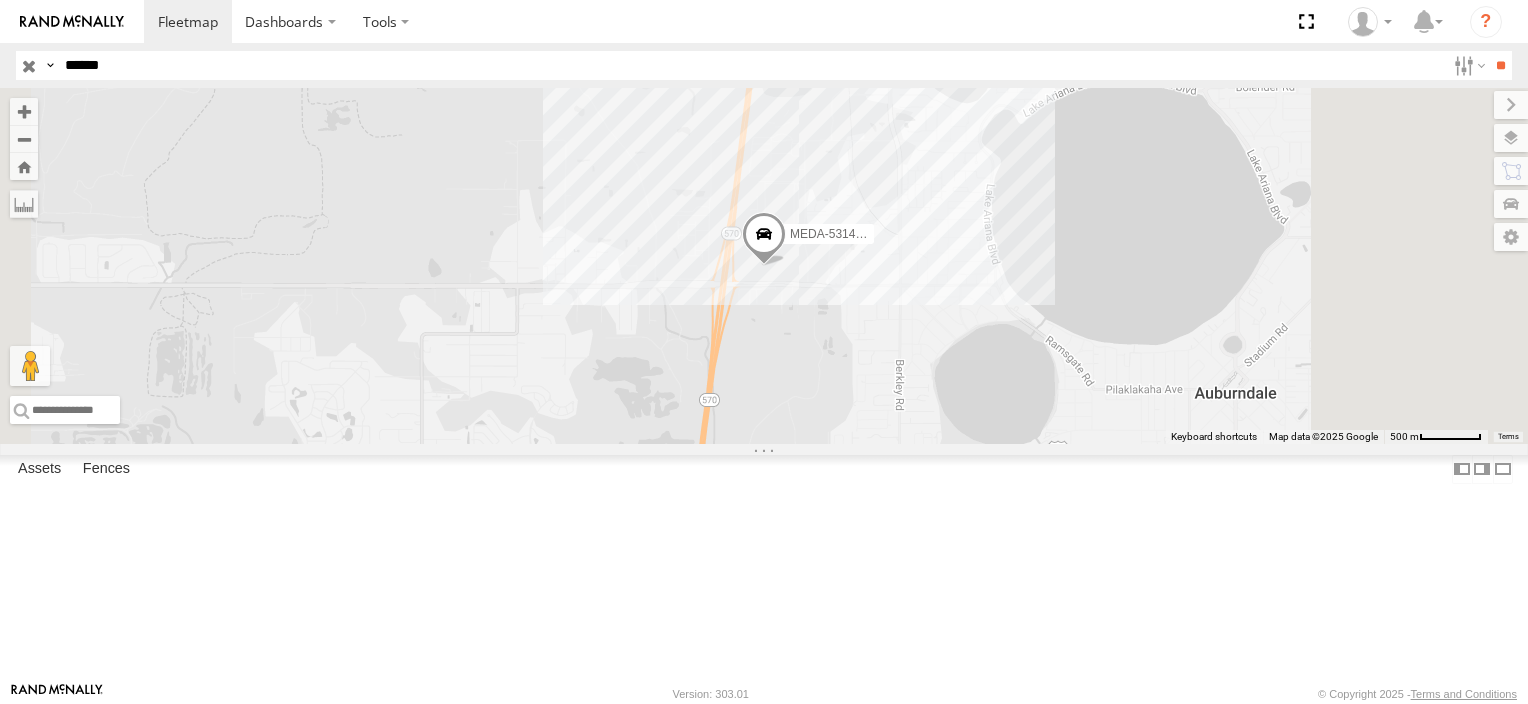 click at bounding box center (0, 0) 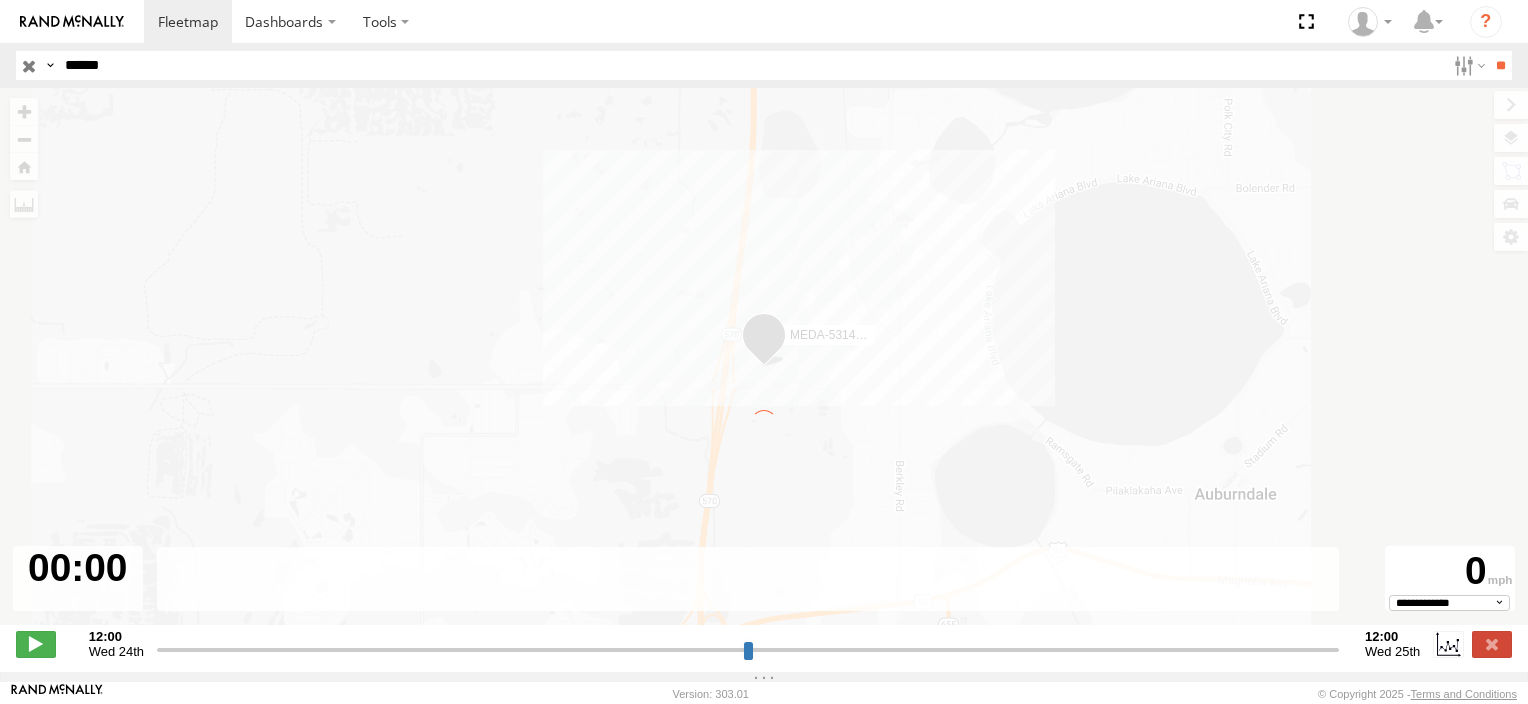 type on "**********" 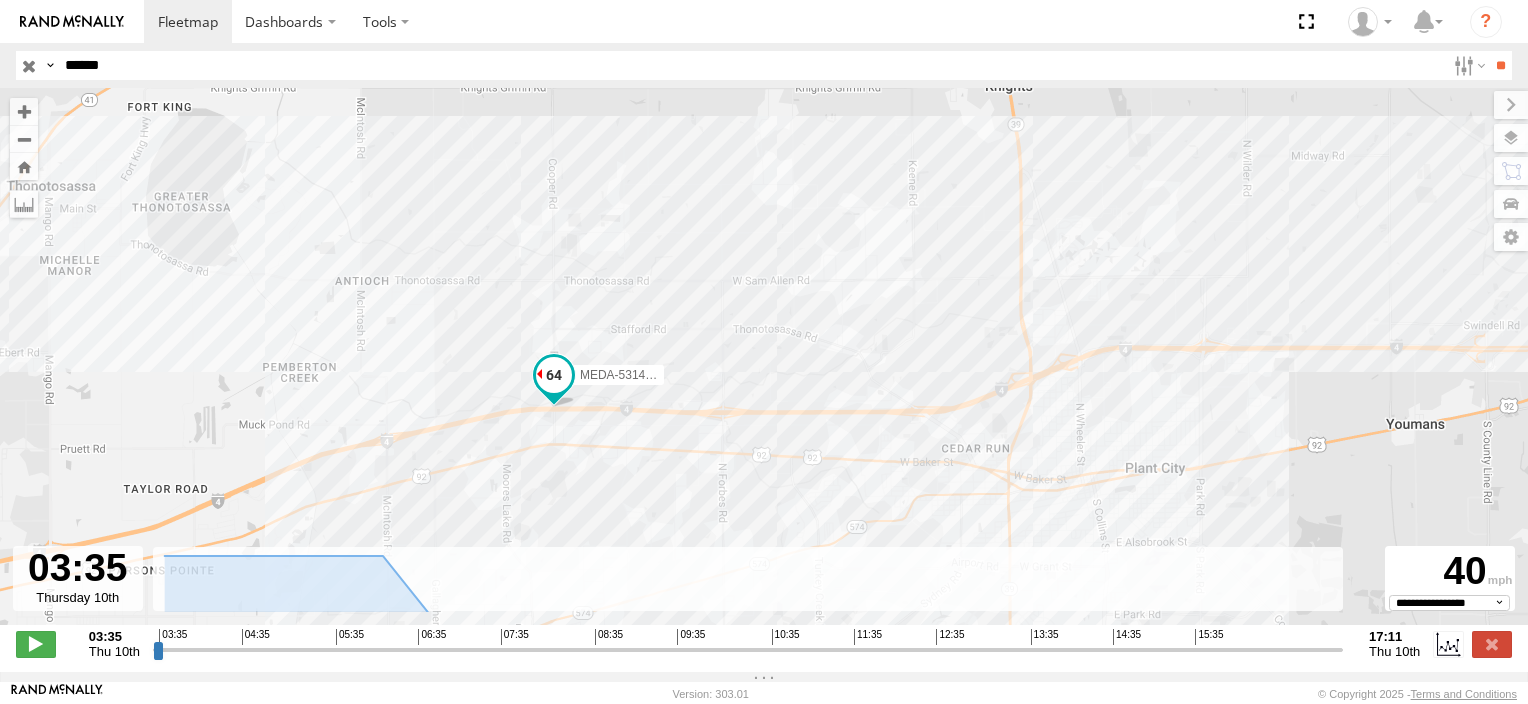 click at bounding box center [554, 376] 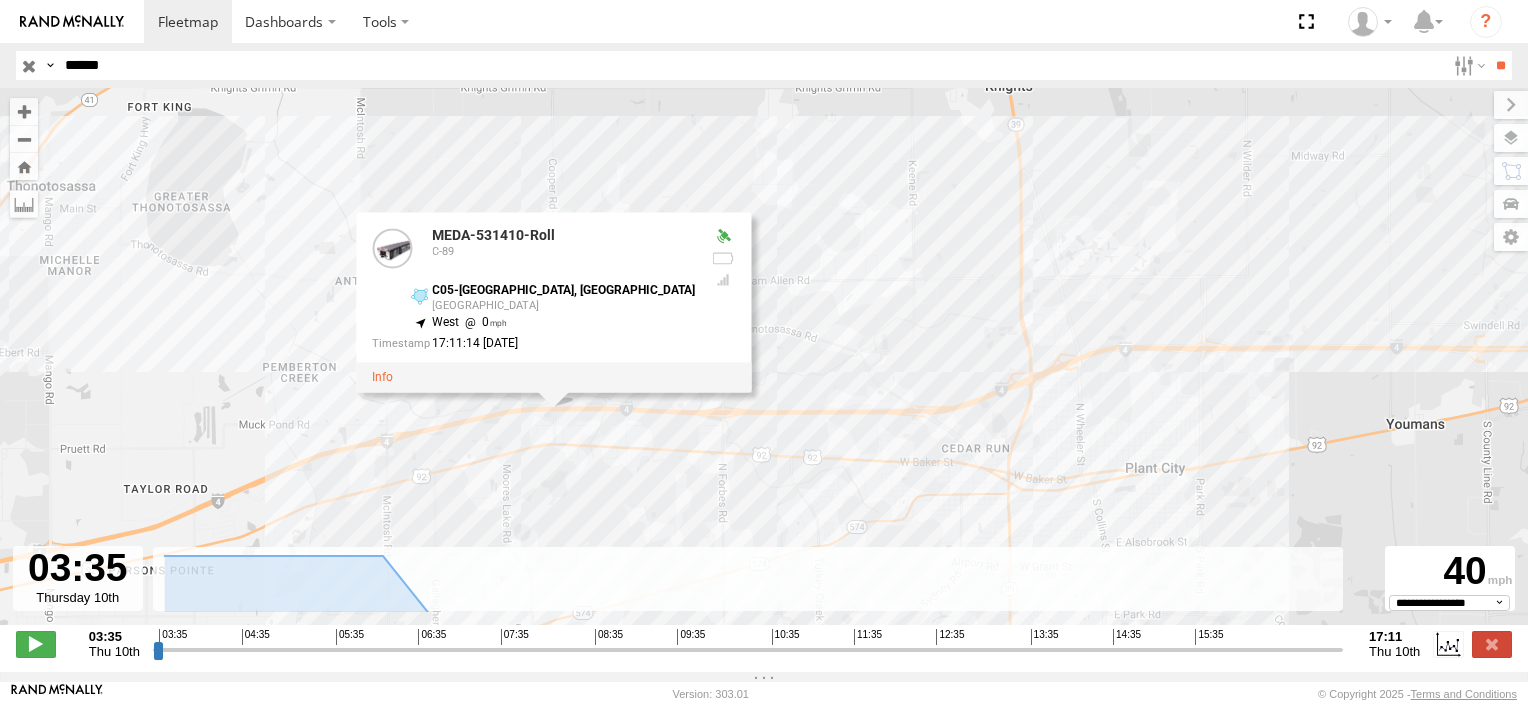 drag, startPoint x: 216, startPoint y: 60, endPoint x: 0, endPoint y: 57, distance: 216.02083 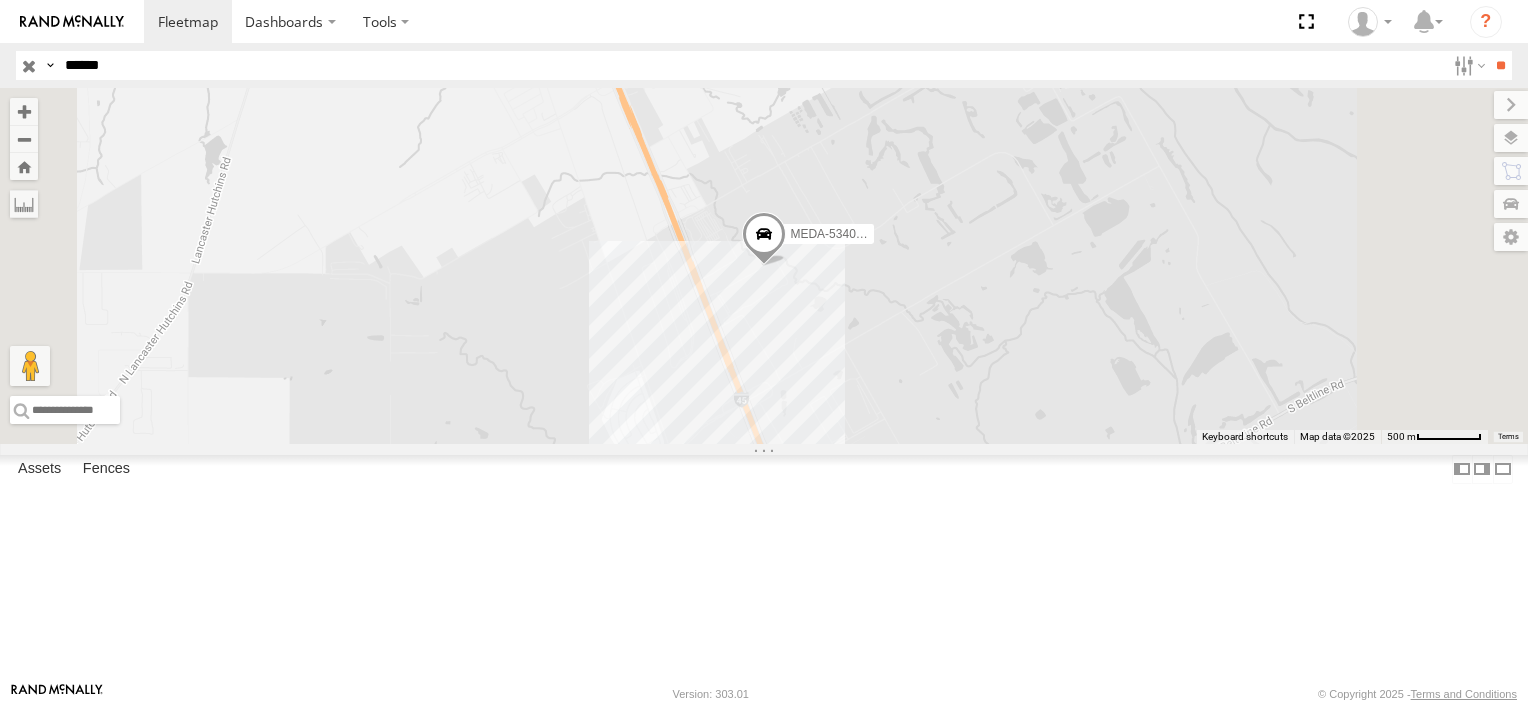 click at bounding box center (0, 0) 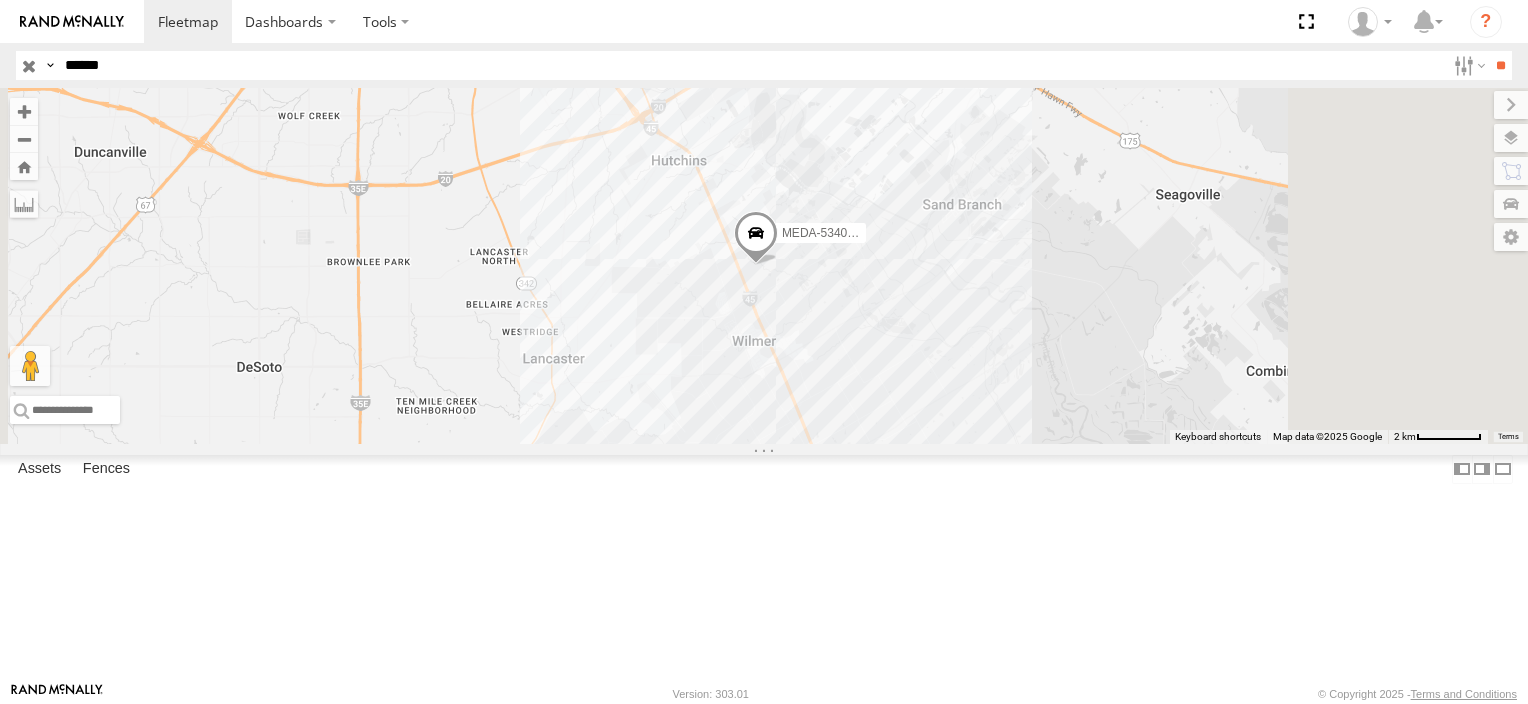 click at bounding box center [756, 239] 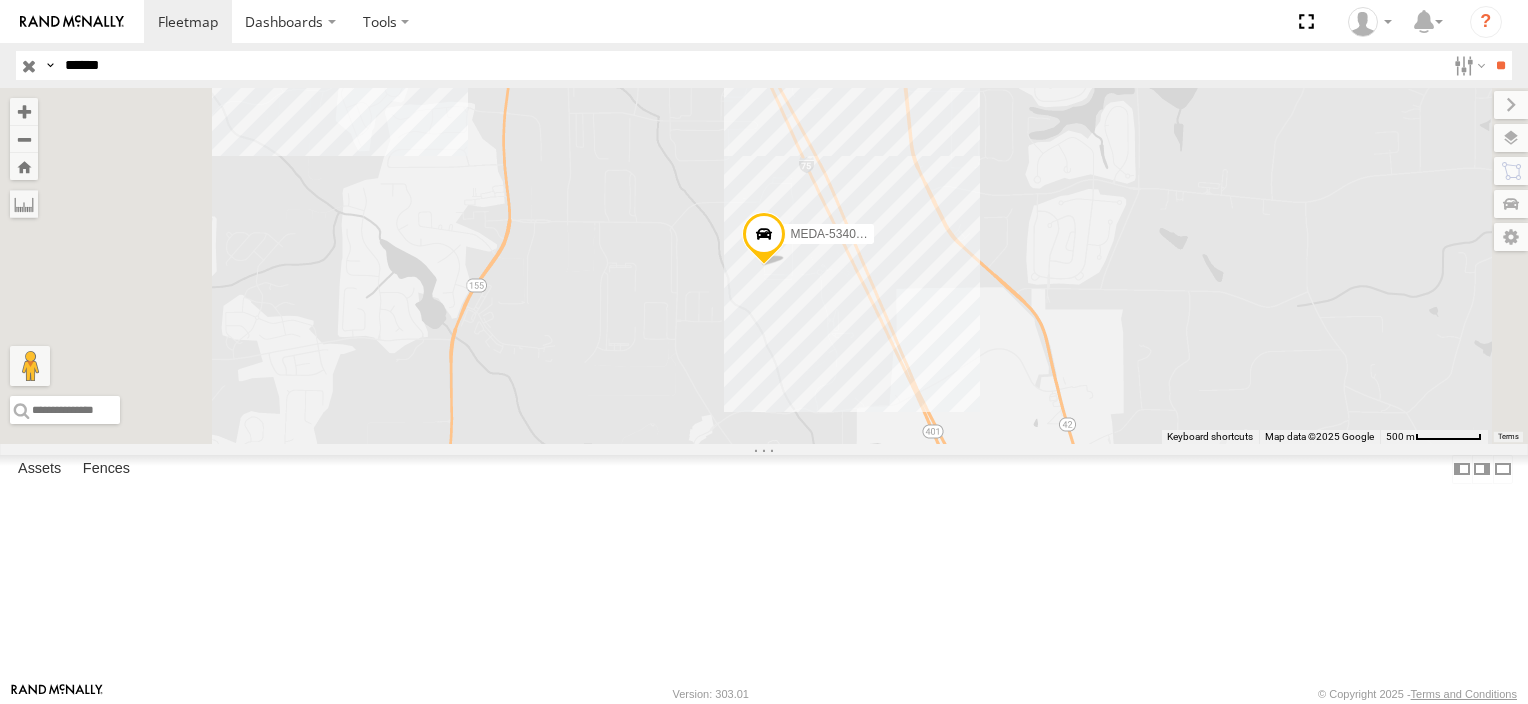 click at bounding box center [0, 0] 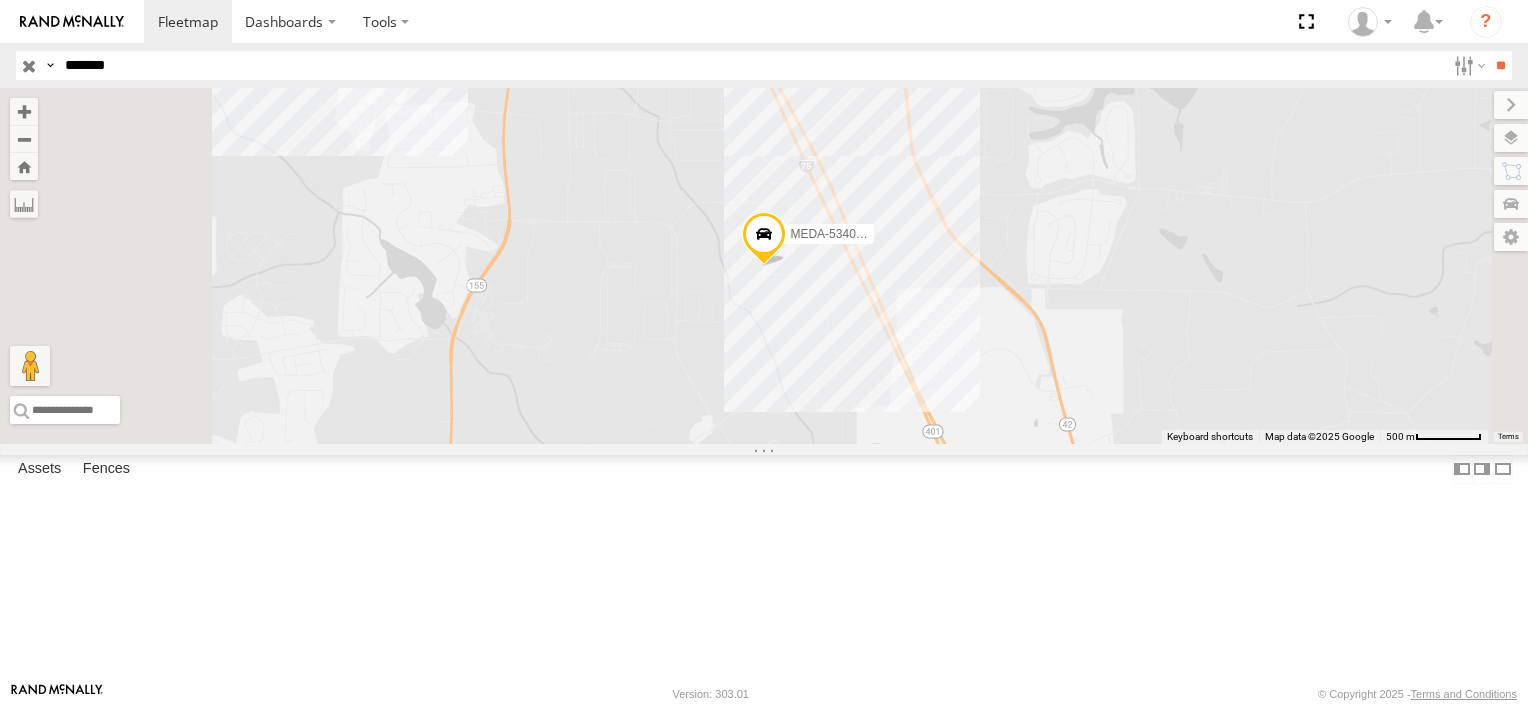 click on "**" at bounding box center [1500, 65] 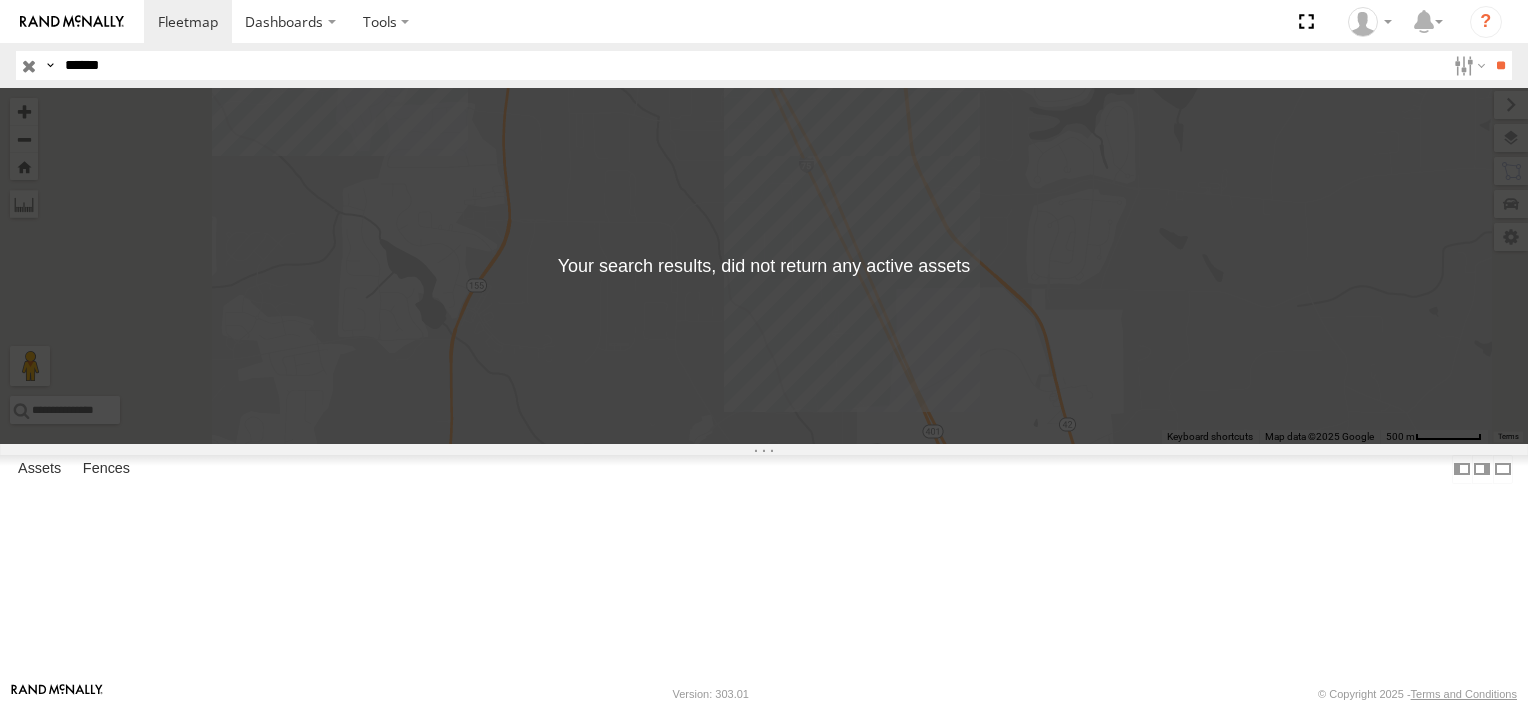 click on "**" at bounding box center (1500, 65) 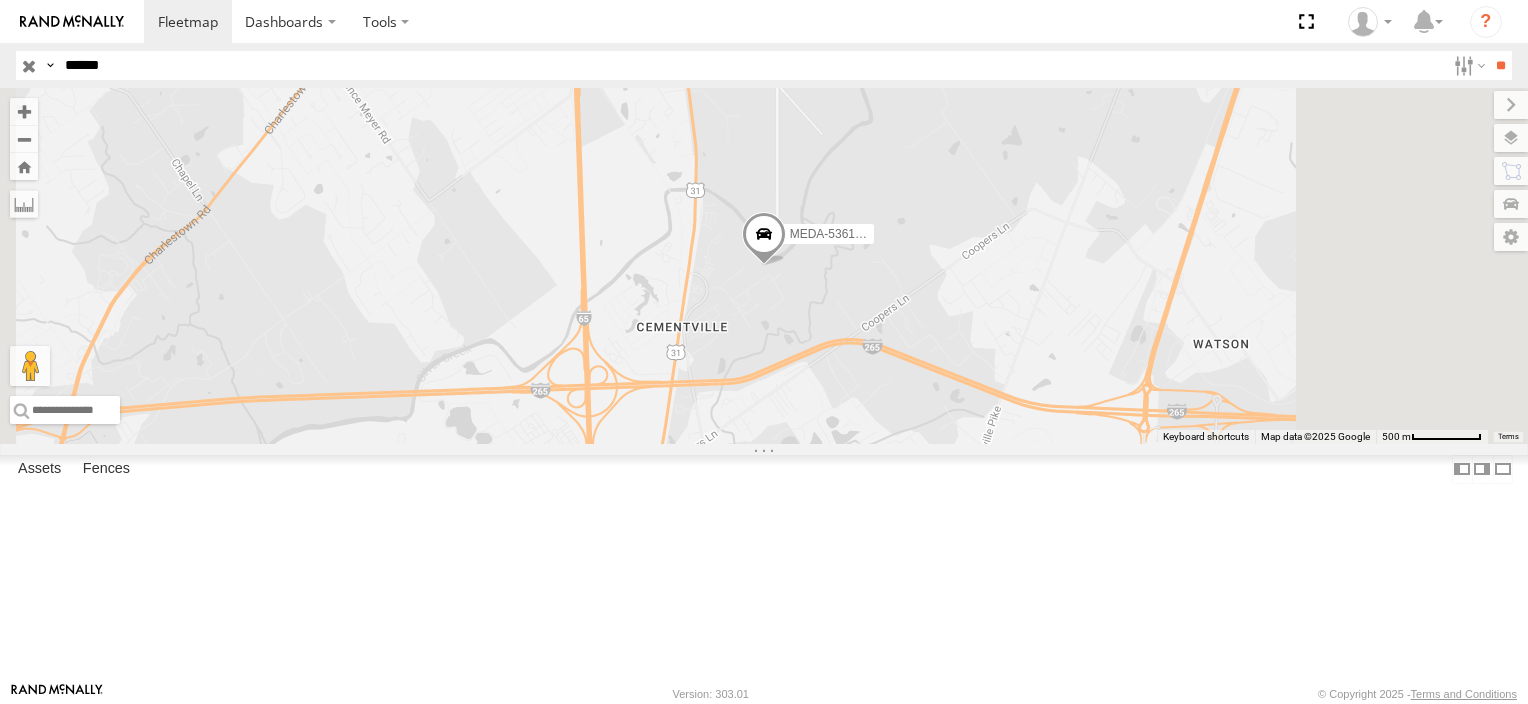 click on "MEDA-536105-Roll
C-89" at bounding box center [0, 0] 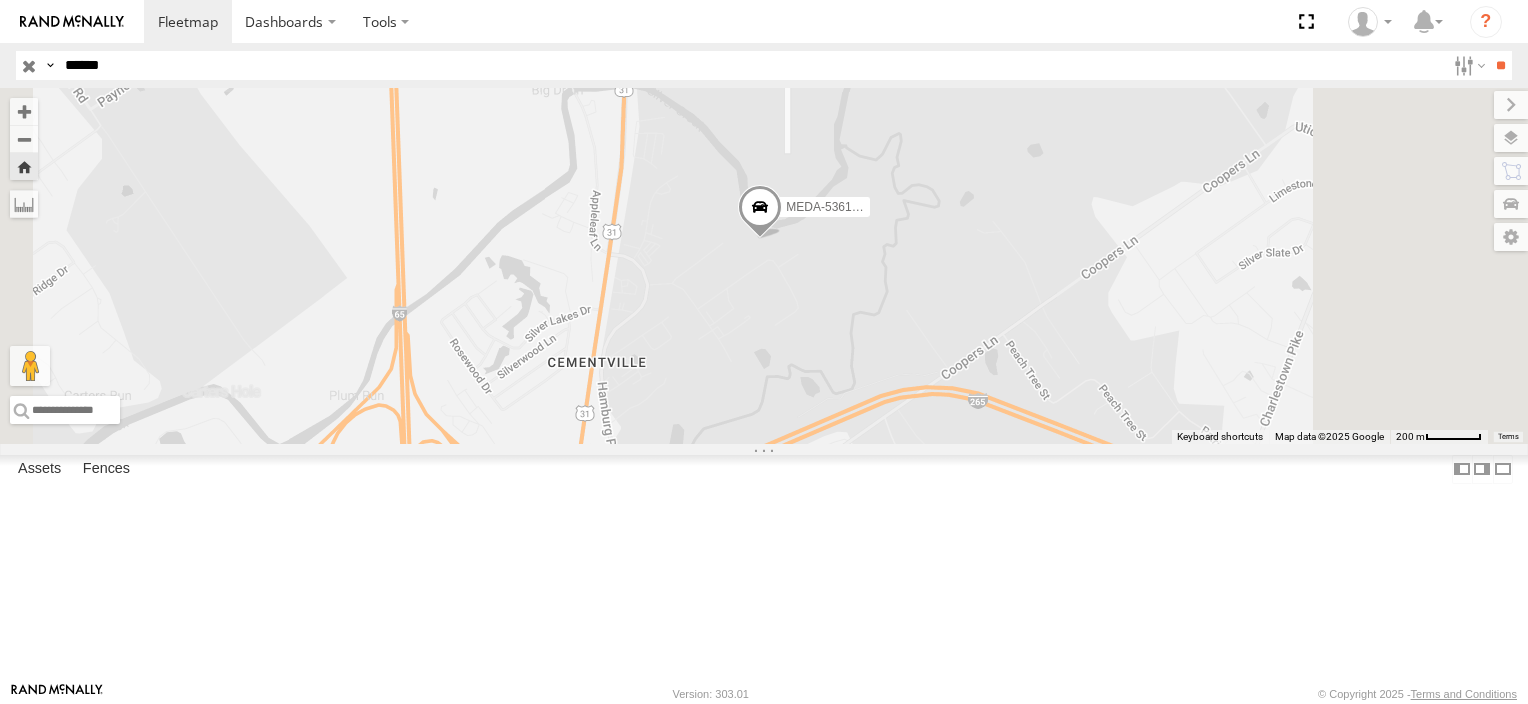 click on "******" at bounding box center [751, 65] 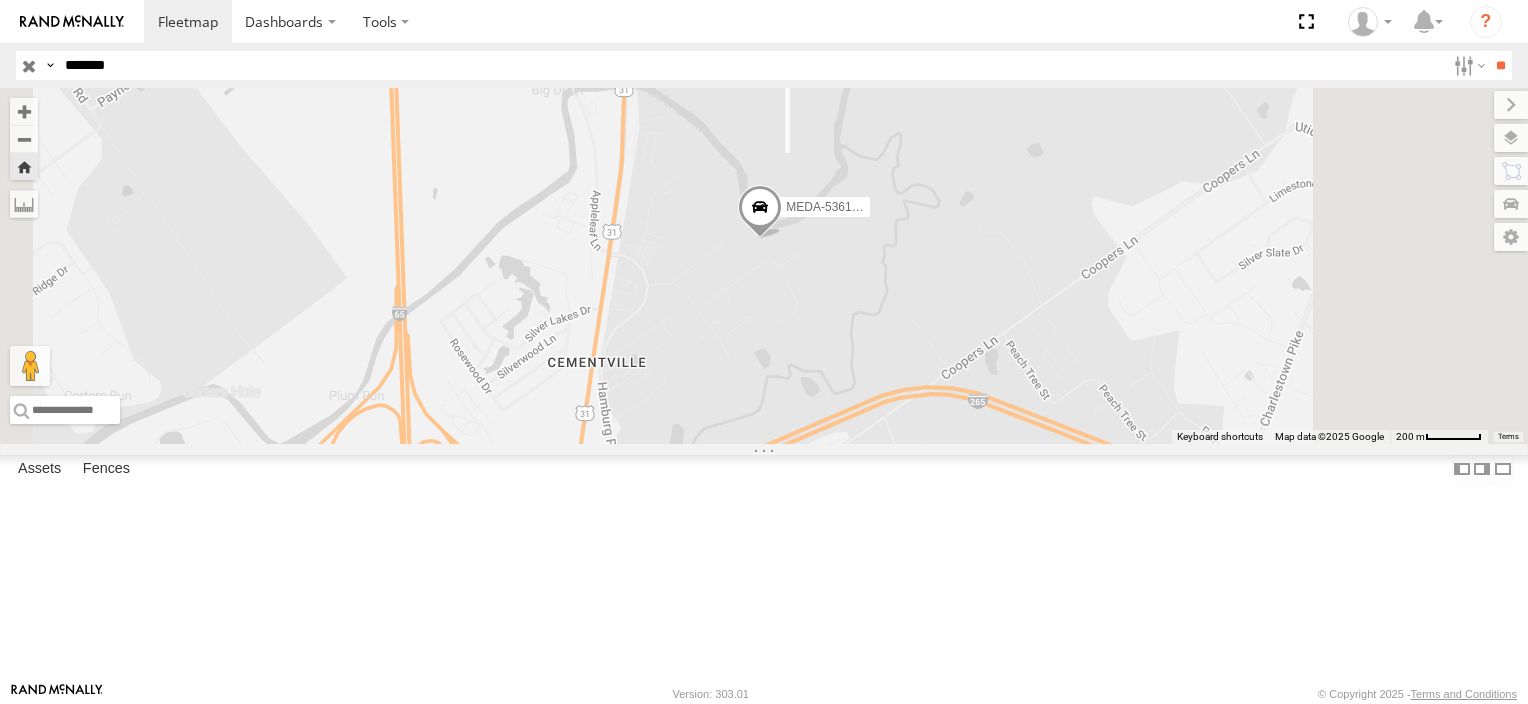 click on "**" at bounding box center [1500, 65] 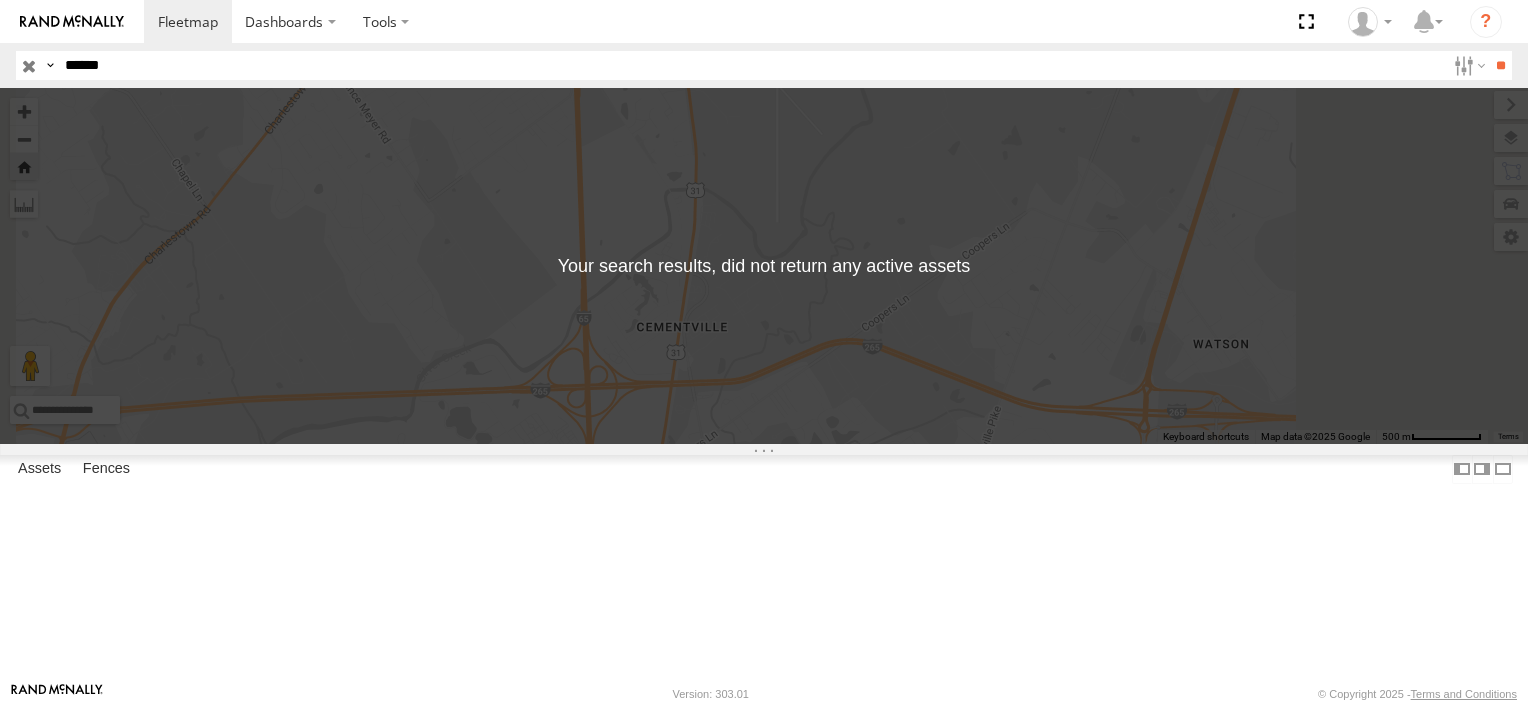 click on "**" at bounding box center (1500, 65) 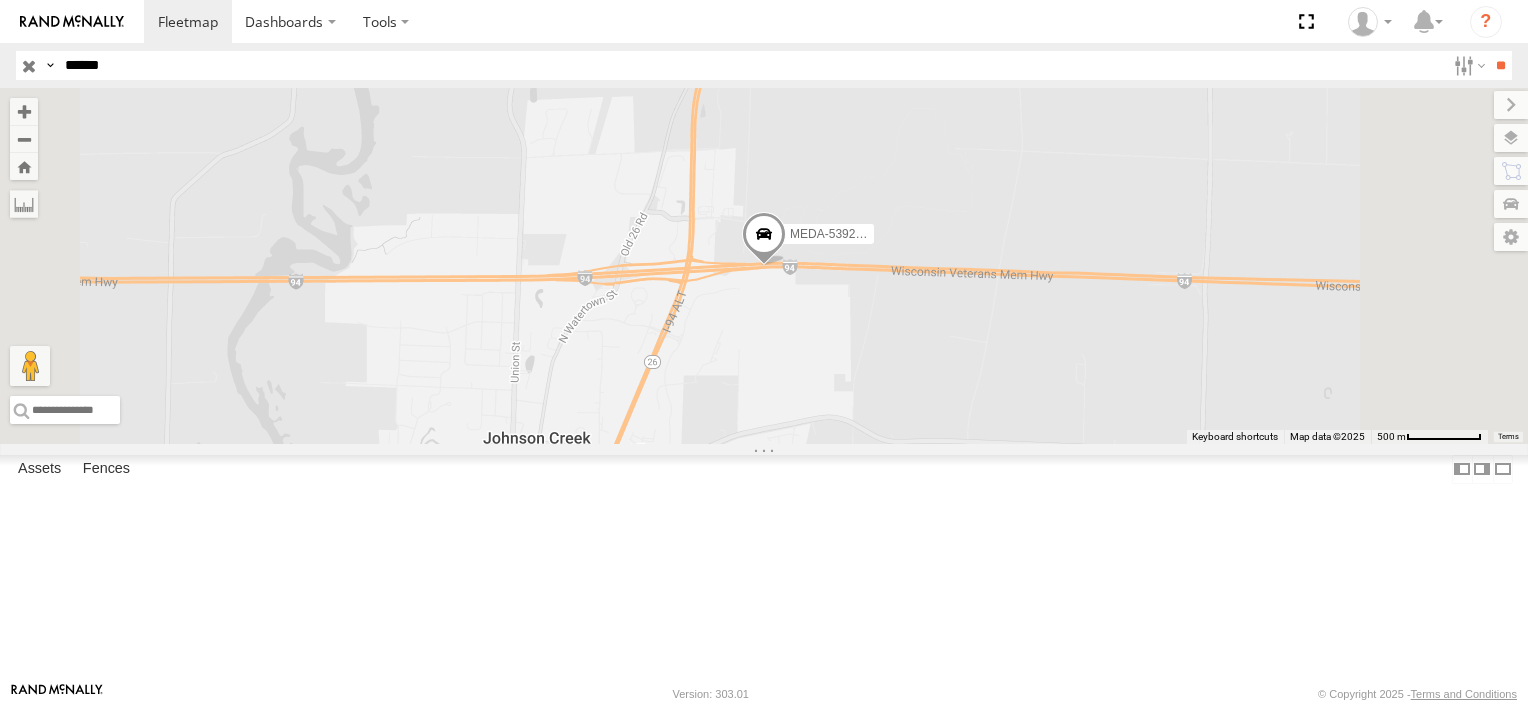 click at bounding box center (0, 0) 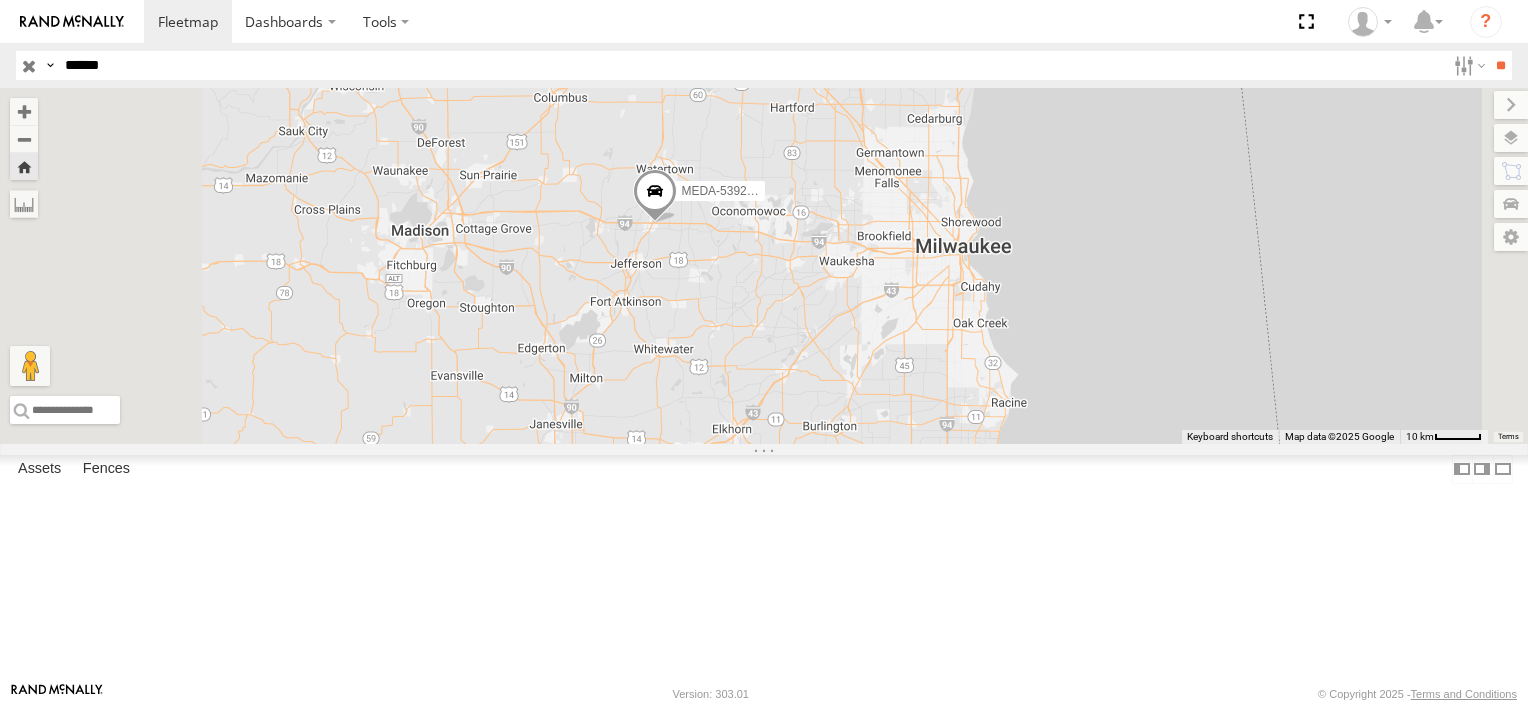 click on "MEDA-539288-Roll" at bounding box center (764, 266) 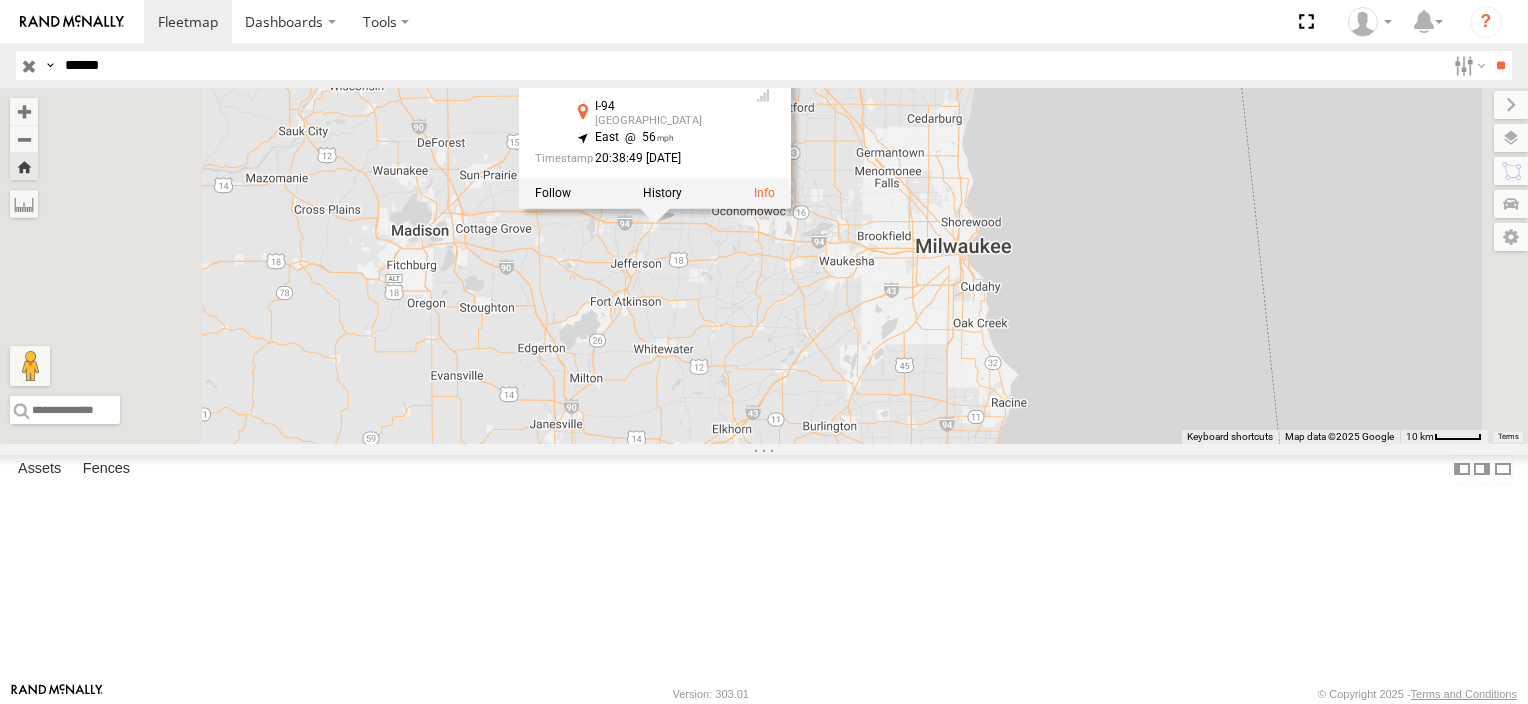 click on "MEDA-539288-Roll MEDA-539288-Roll C-89 I-94 Watertown 43.08691 ,  -88.75476 East 56 20:38:49 07/10/2025" at bounding box center (764, 266) 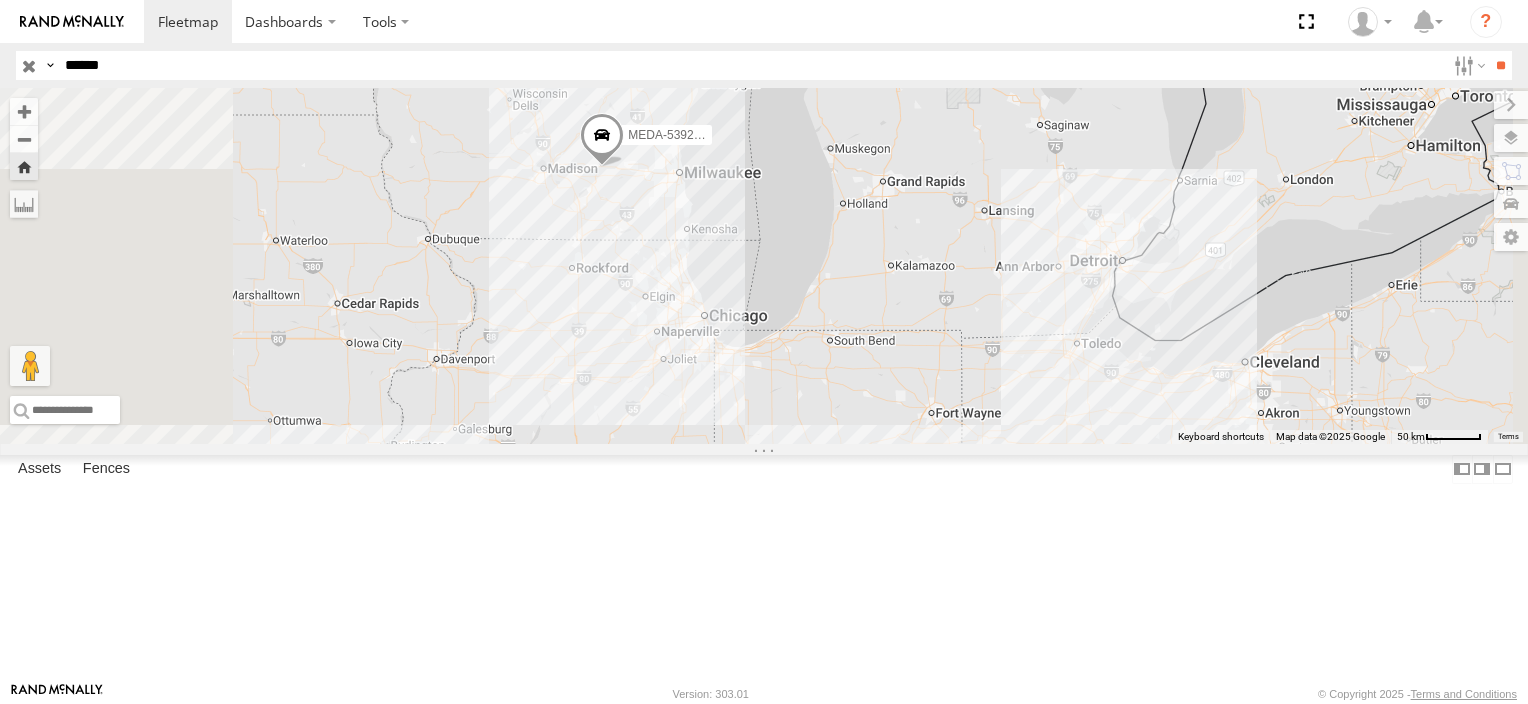 click on "******" at bounding box center (751, 65) 